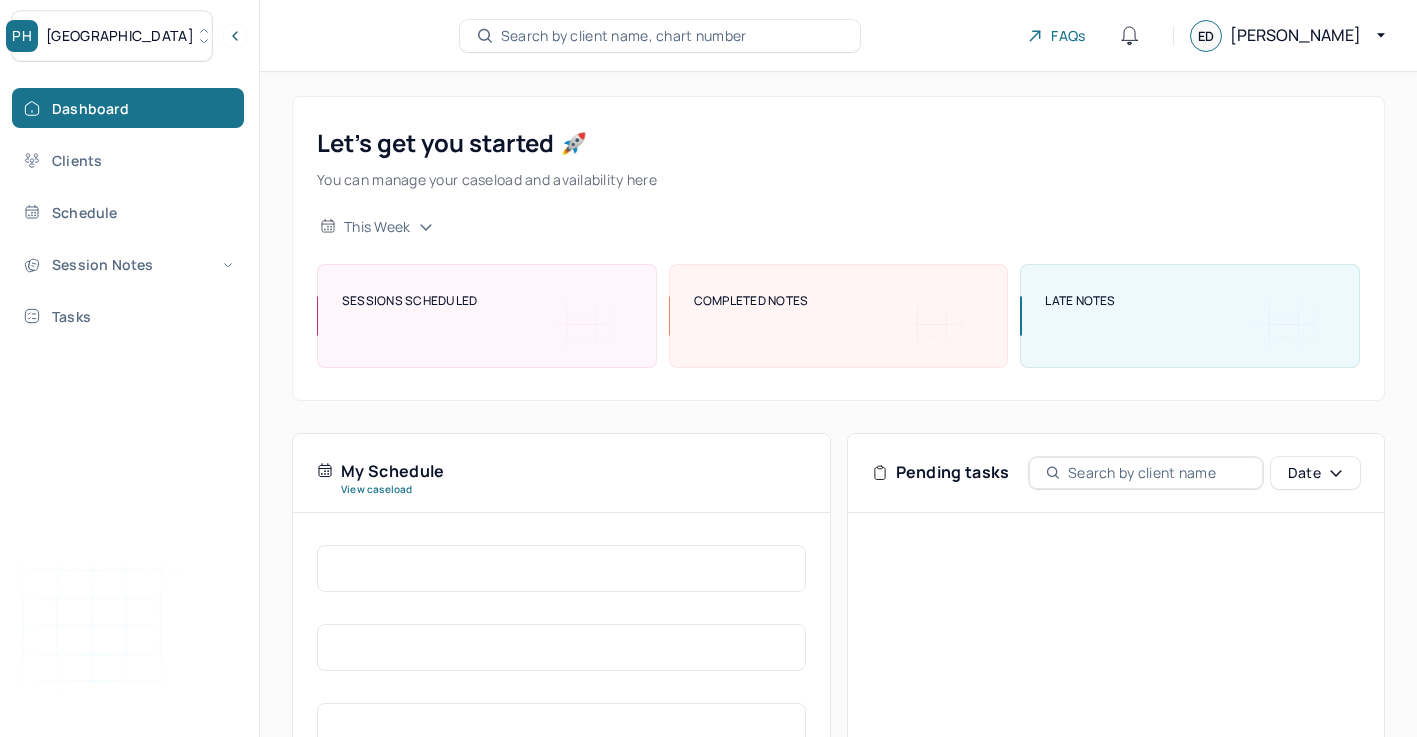 scroll, scrollTop: 0, scrollLeft: 0, axis: both 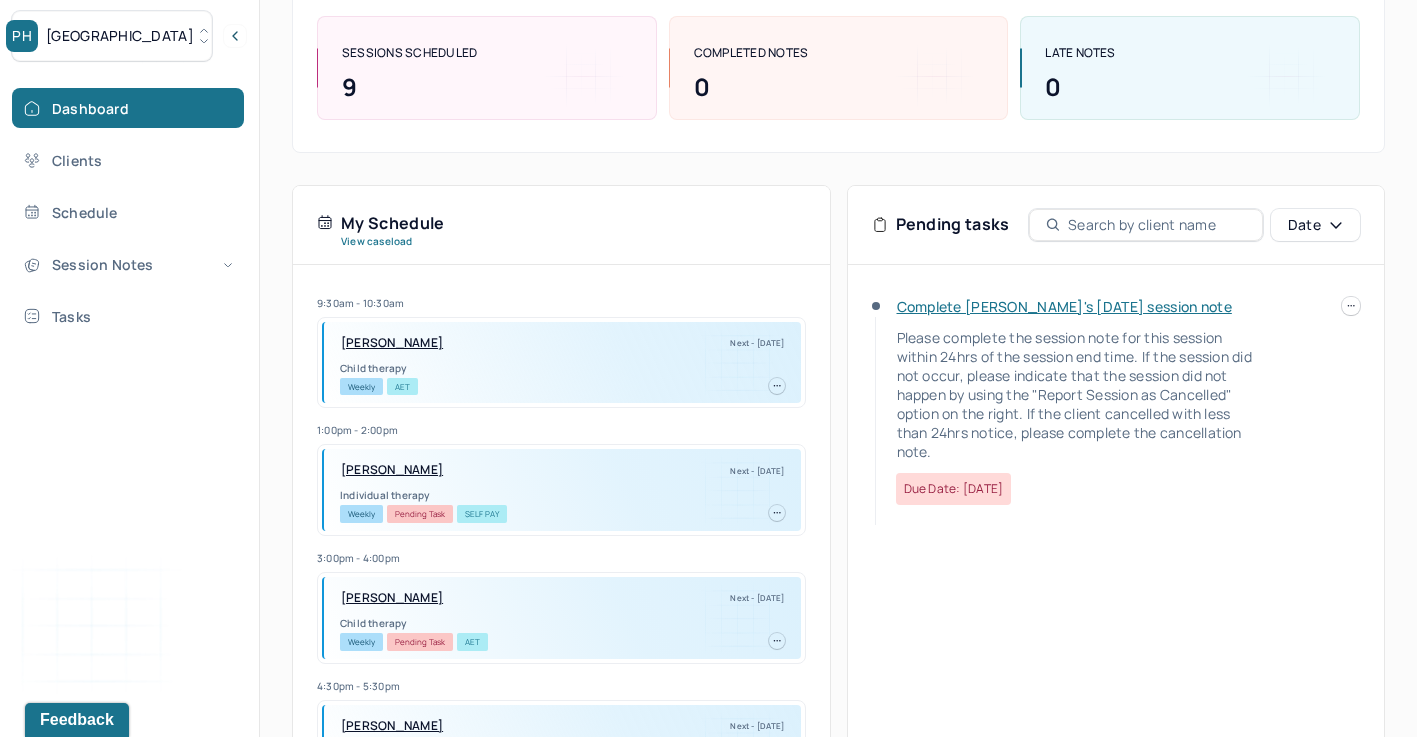 click on "Complete [PERSON_NAME]'s [DATE] session note" at bounding box center (1064, 306) 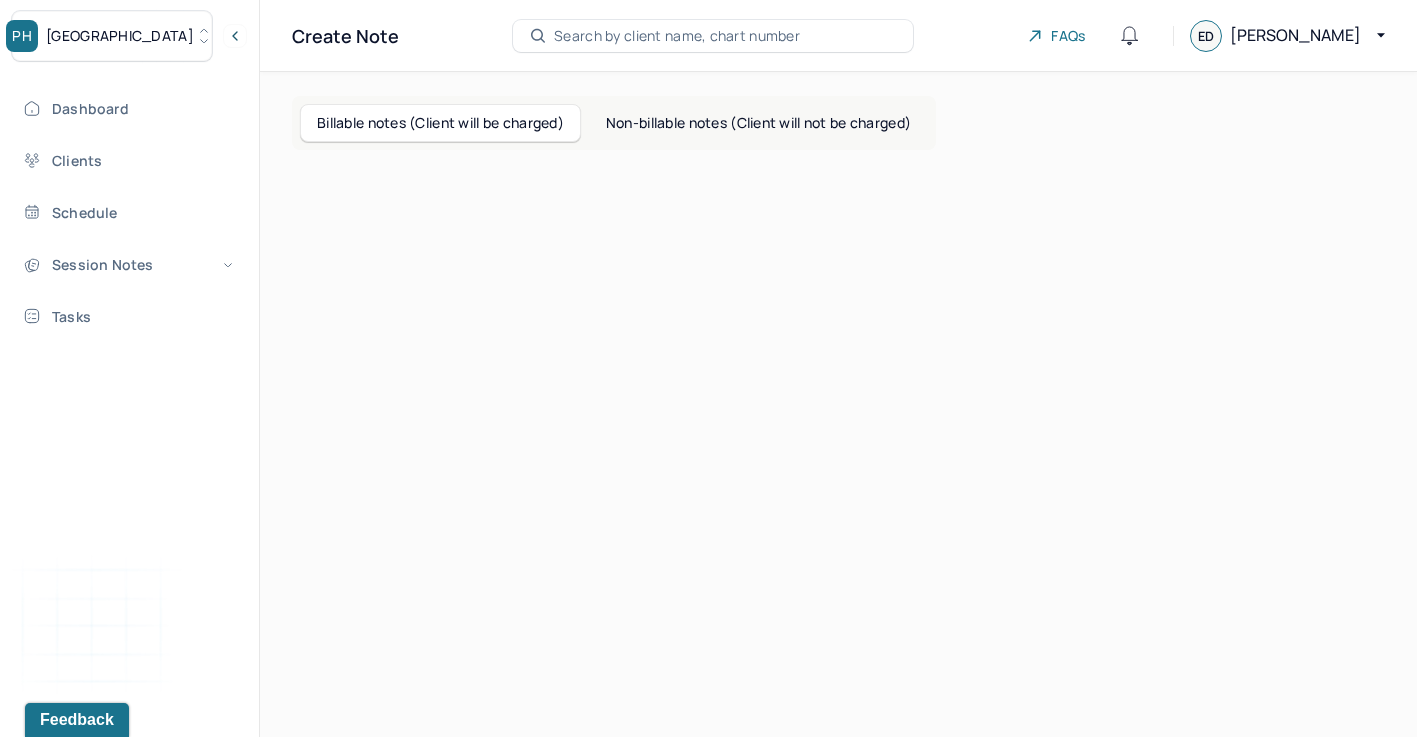 scroll, scrollTop: 0, scrollLeft: 0, axis: both 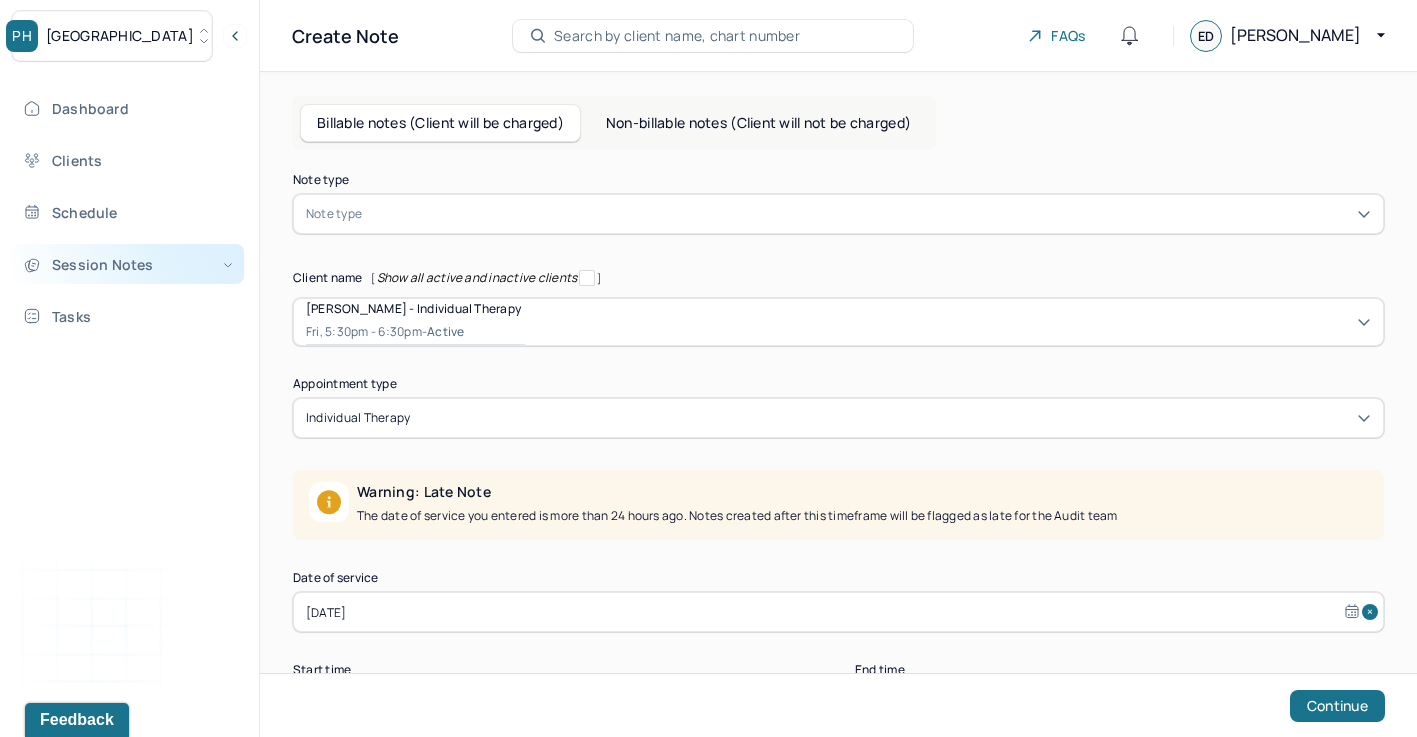 click on "Session Notes" at bounding box center (128, 264) 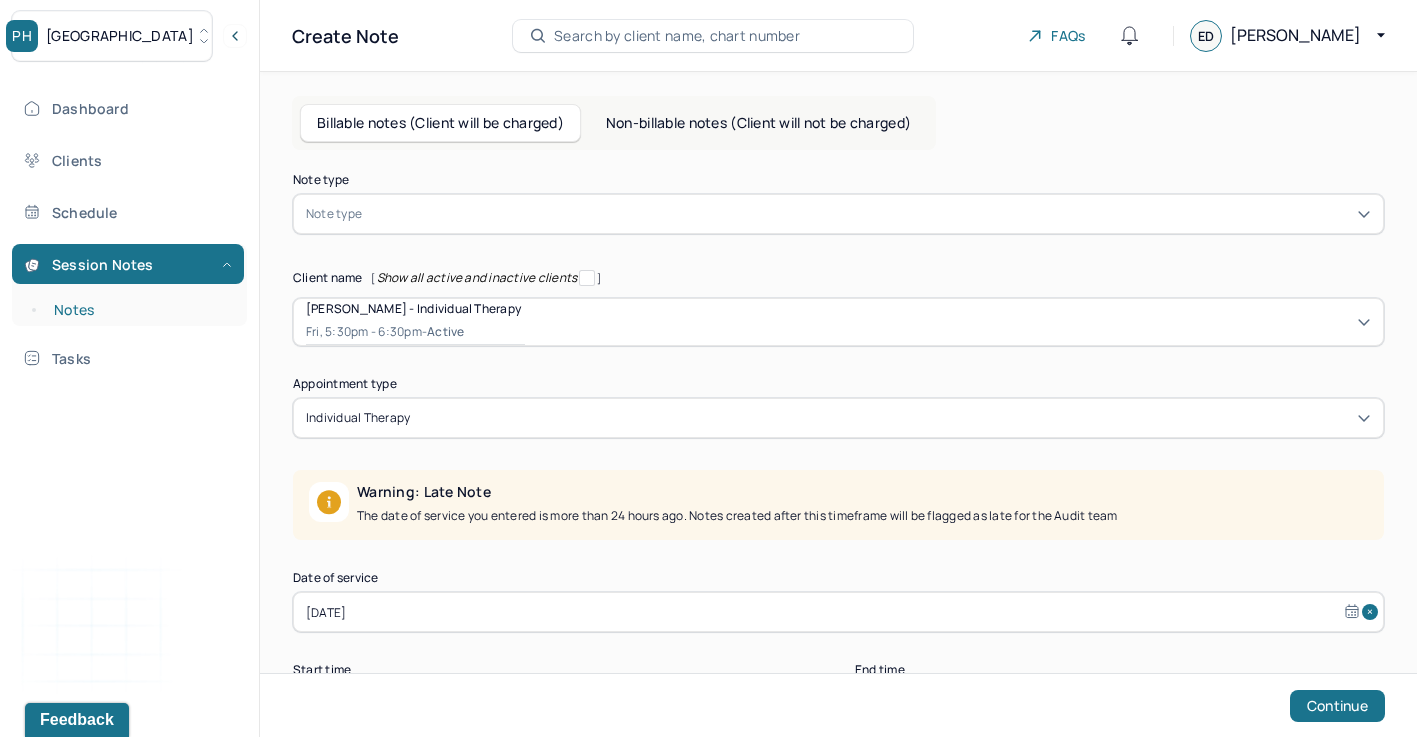 click on "Notes" at bounding box center (139, 310) 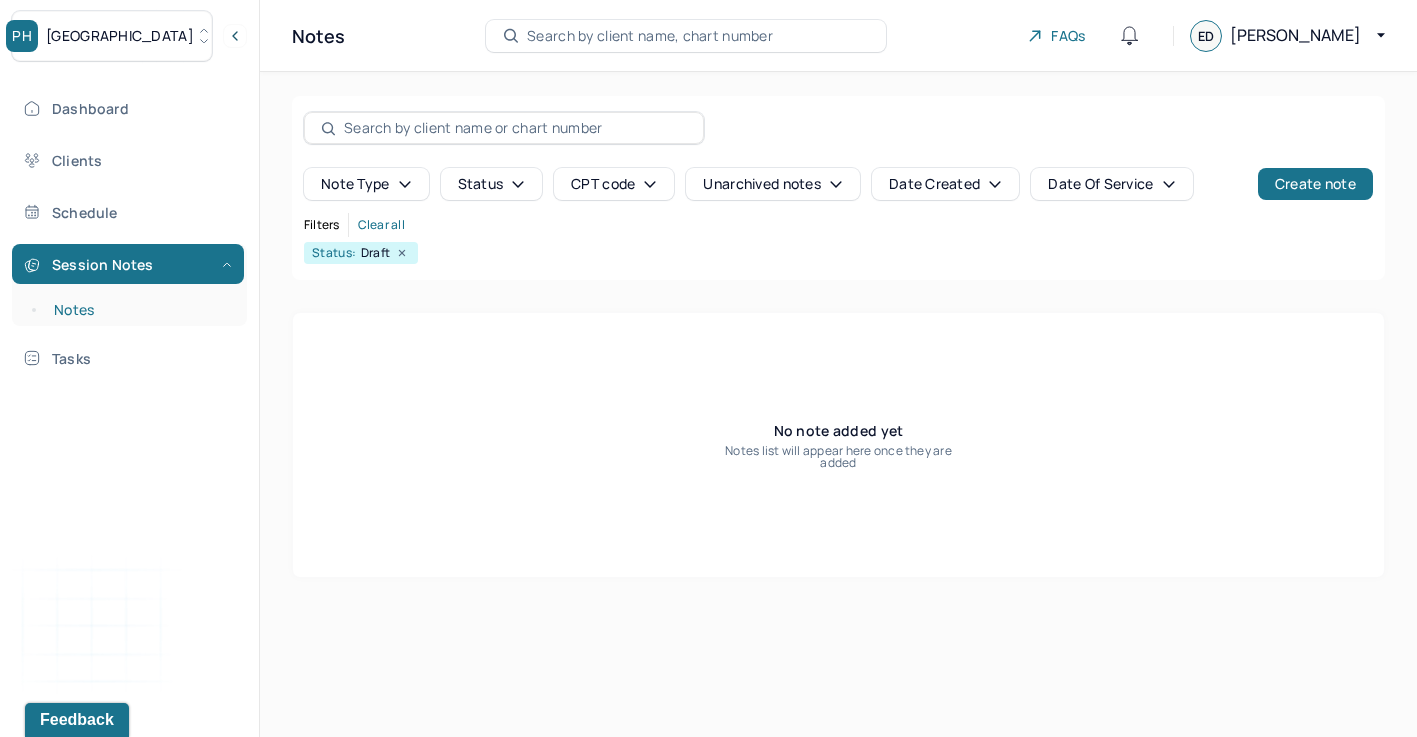 click on "Notes" at bounding box center [139, 310] 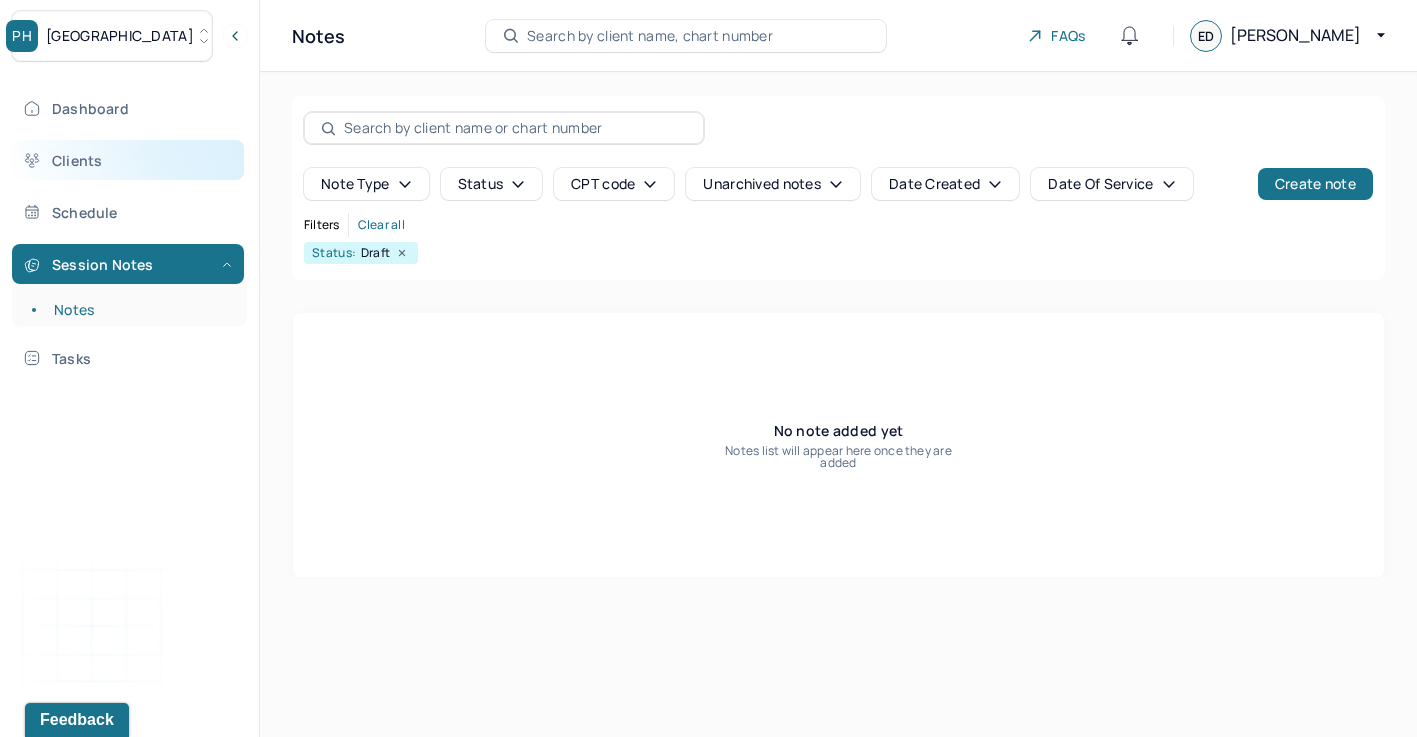click on "Clients" at bounding box center [128, 160] 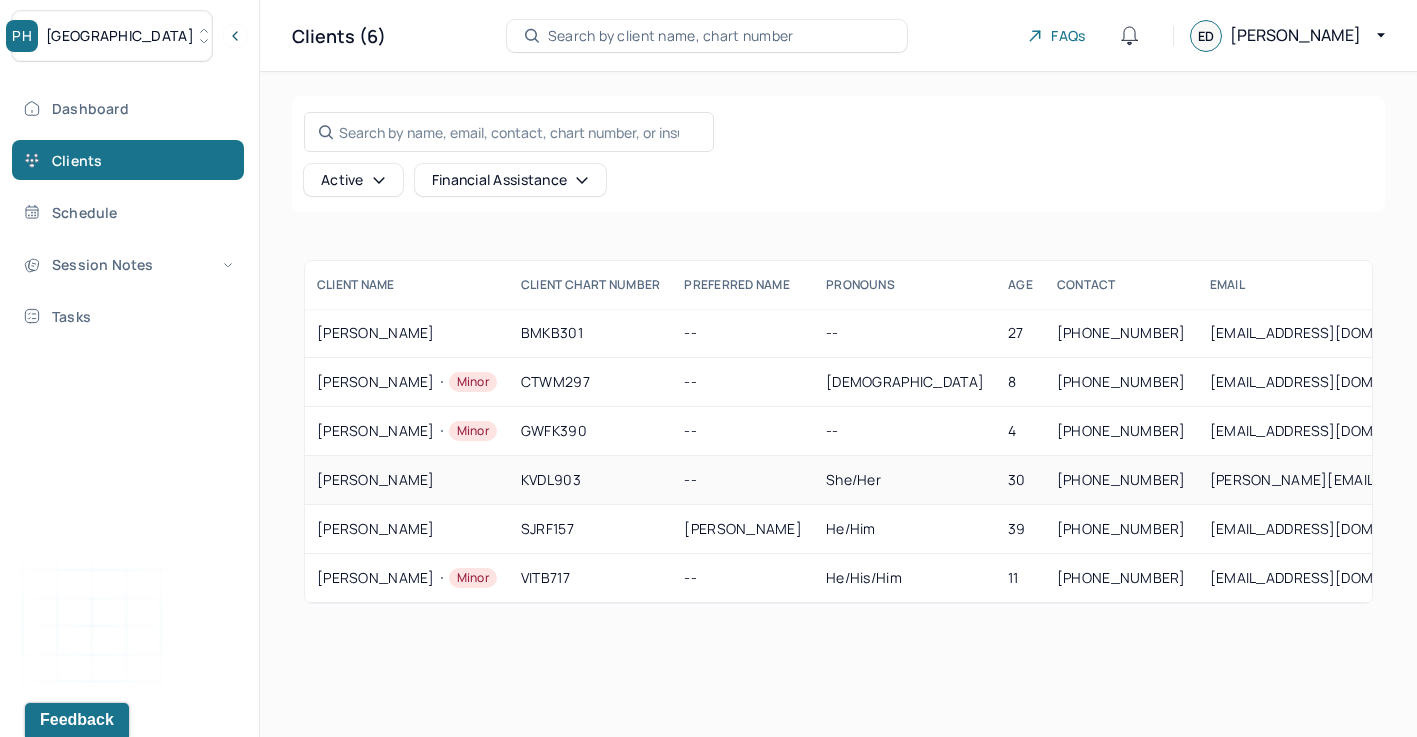 click on "[PERSON_NAME]" at bounding box center [407, 480] 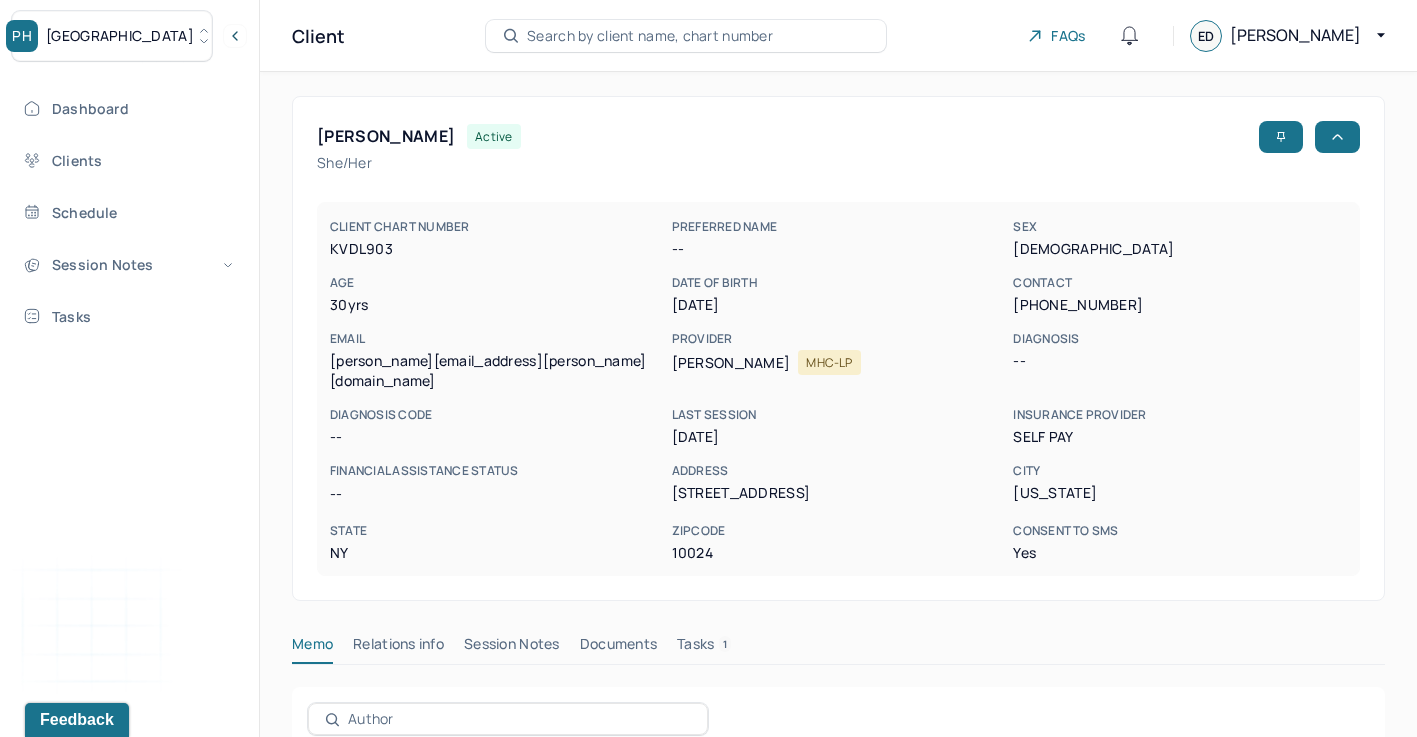 click on "Session Notes" at bounding box center [512, 648] 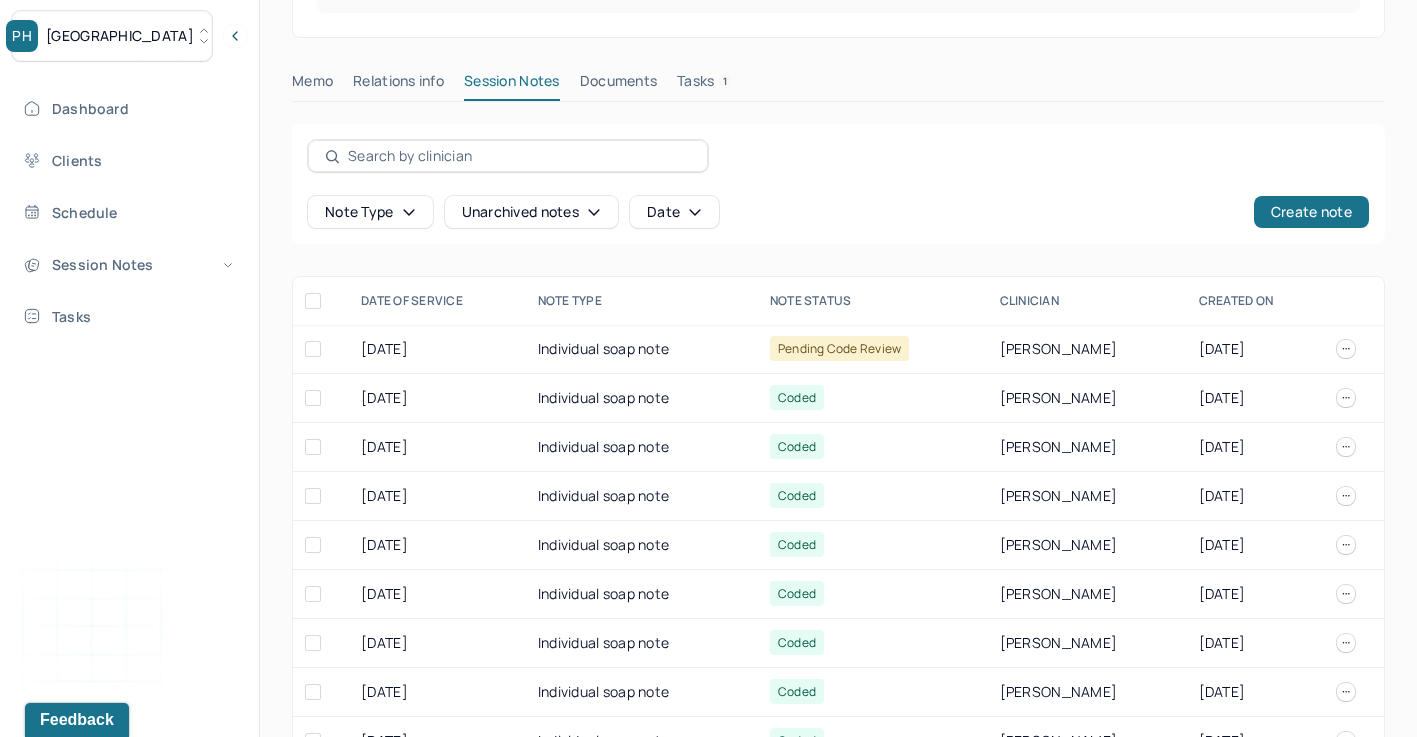 scroll, scrollTop: 588, scrollLeft: 0, axis: vertical 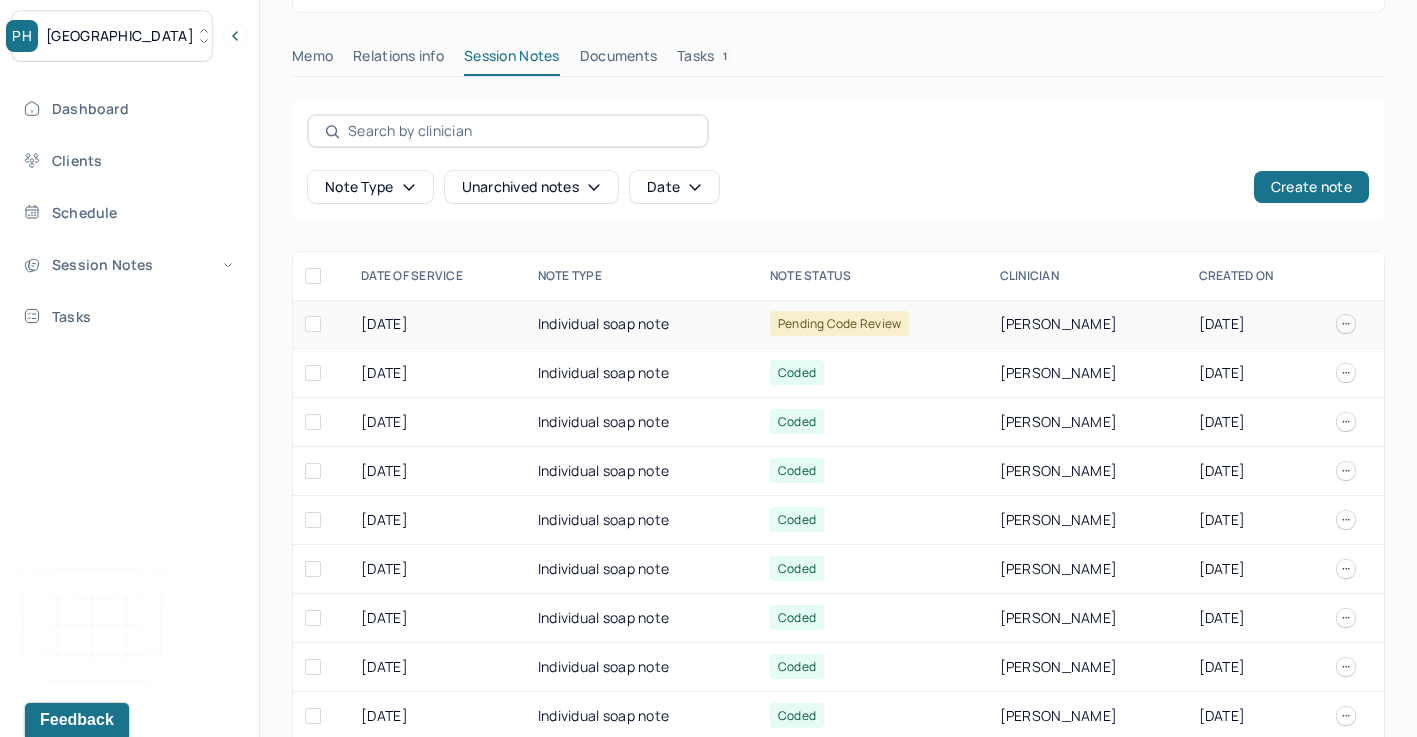 click on "Individual soap note" at bounding box center (642, 324) 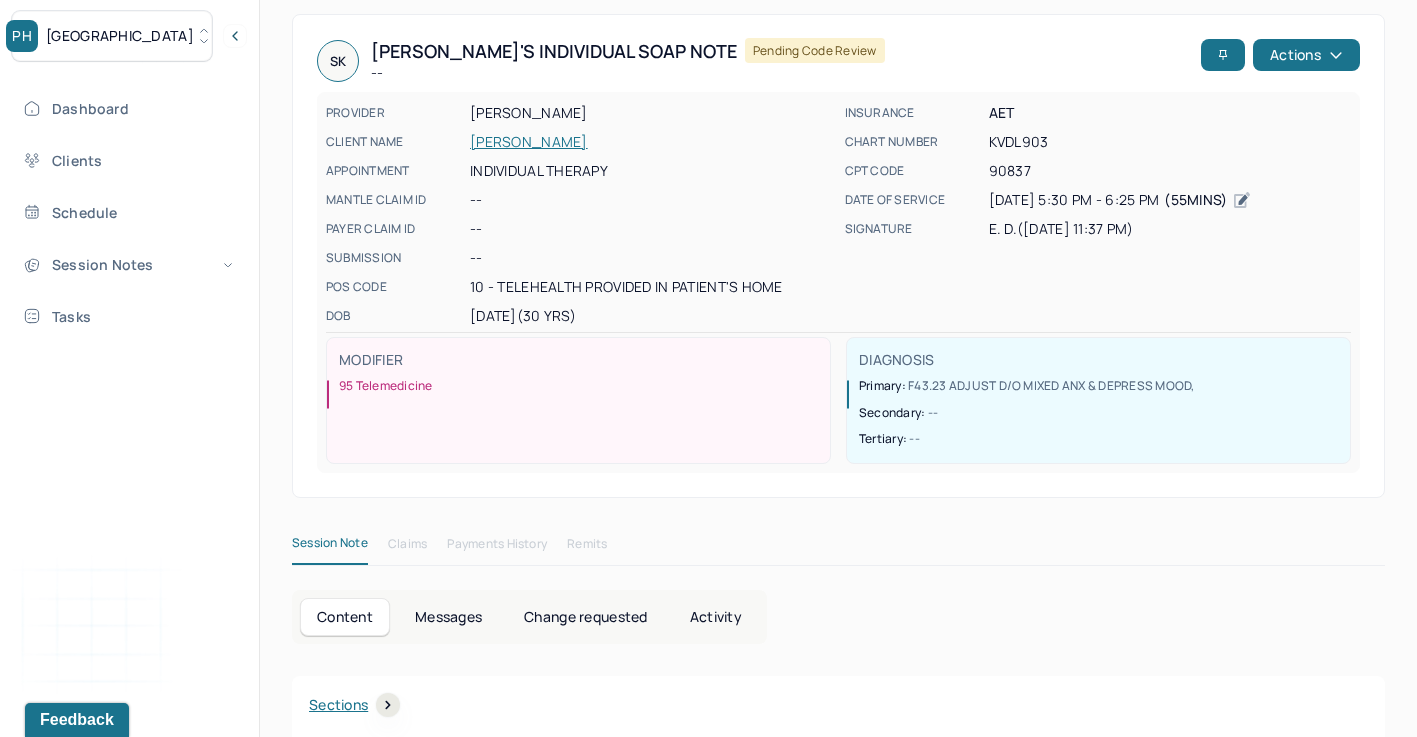 scroll, scrollTop: 0, scrollLeft: 0, axis: both 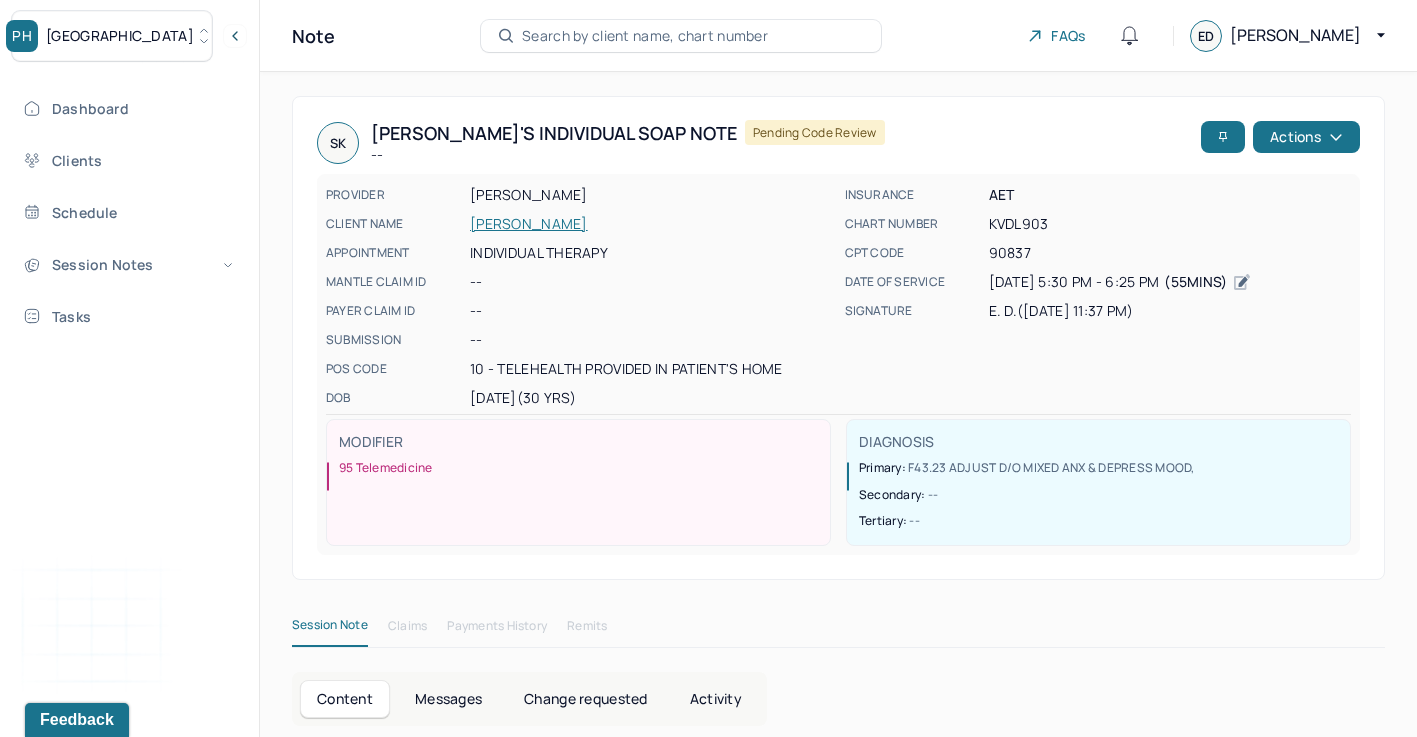 click on "[GEOGRAPHIC_DATA]" at bounding box center [112, 36] 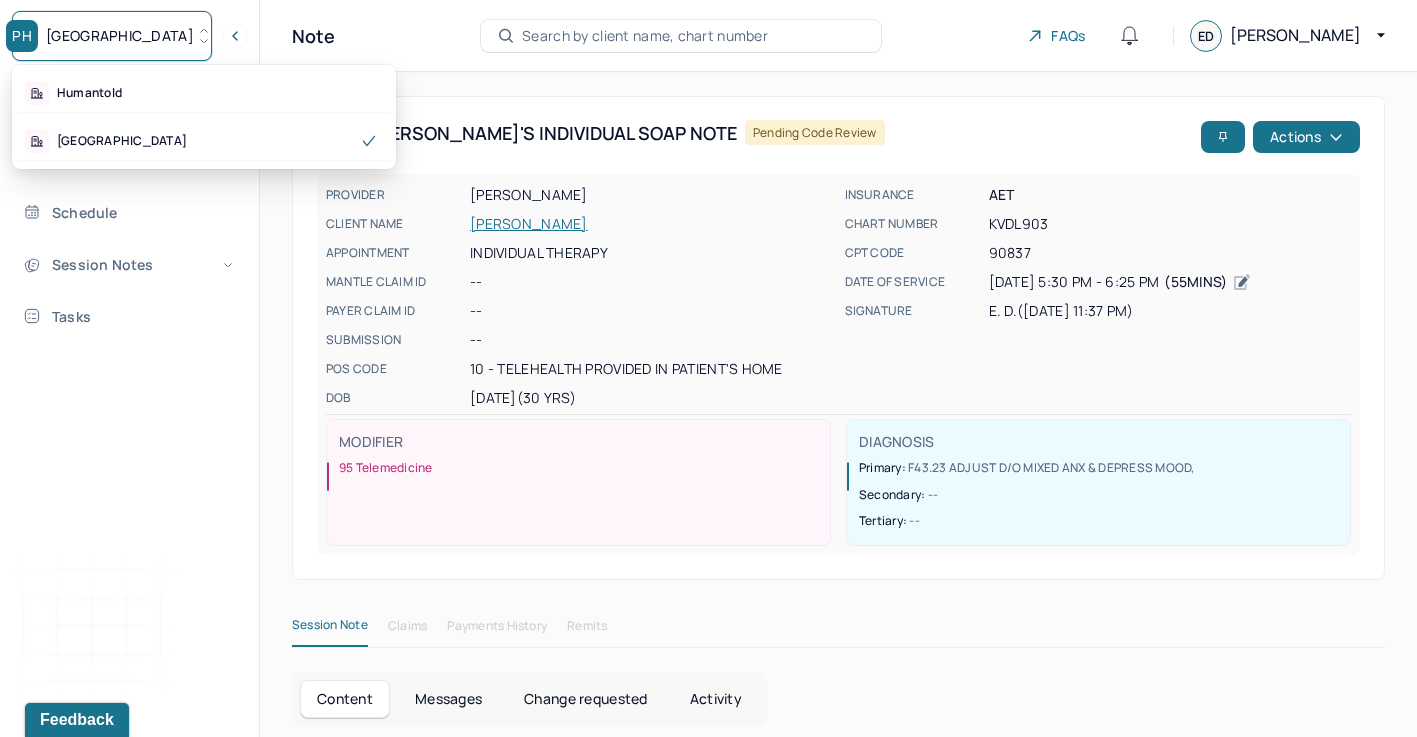 click on "Dashboard Clients Schedule Session Notes Tasks ED [PERSON_NAME] provider   Logout" at bounding box center (129, 389) 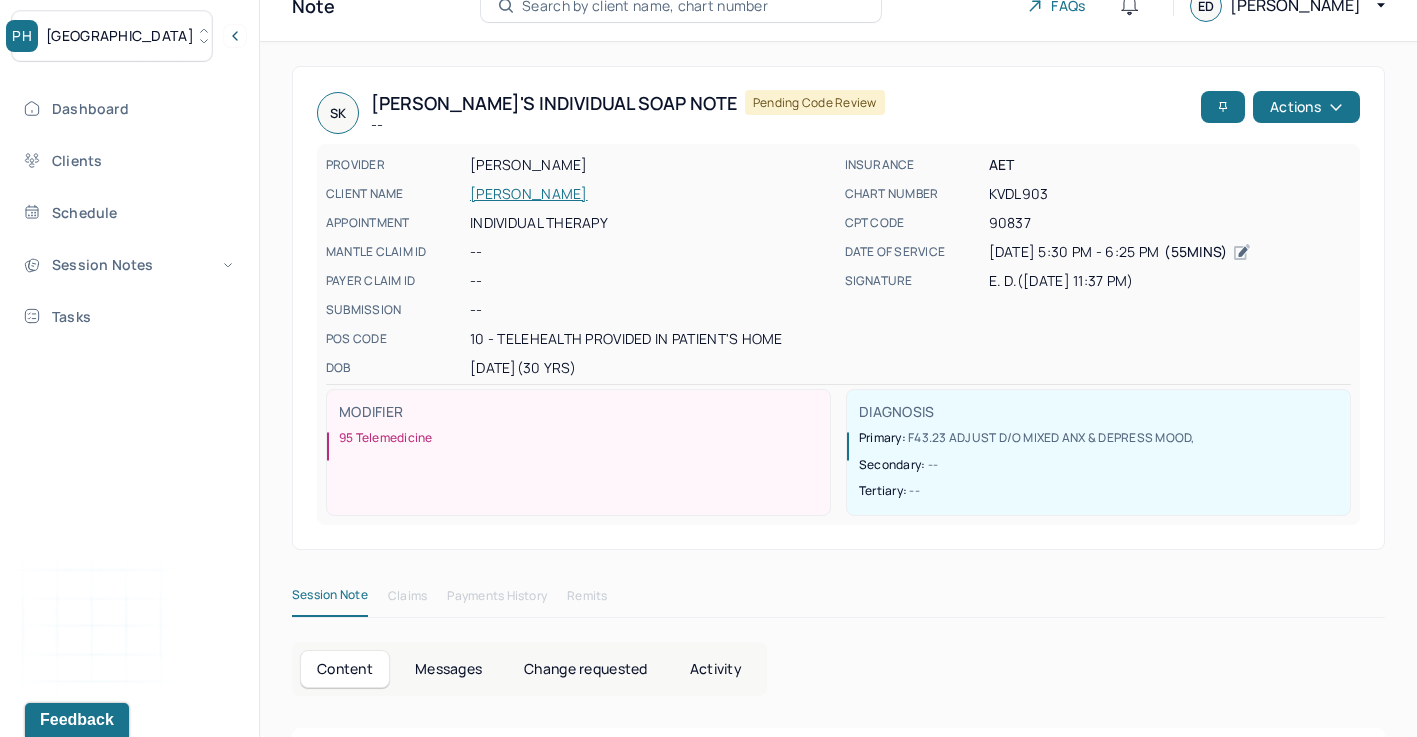 scroll, scrollTop: 0, scrollLeft: 0, axis: both 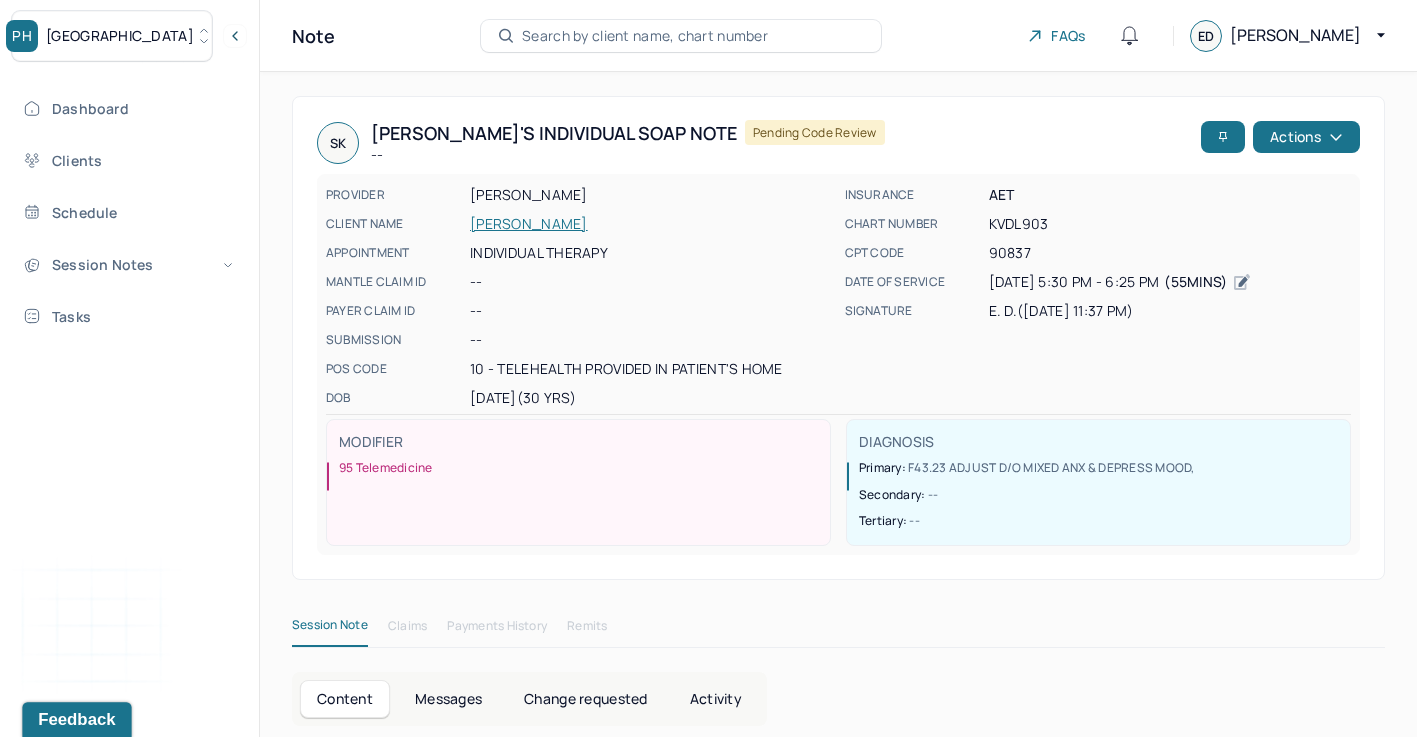 click on "Feedback" at bounding box center [76, 720] 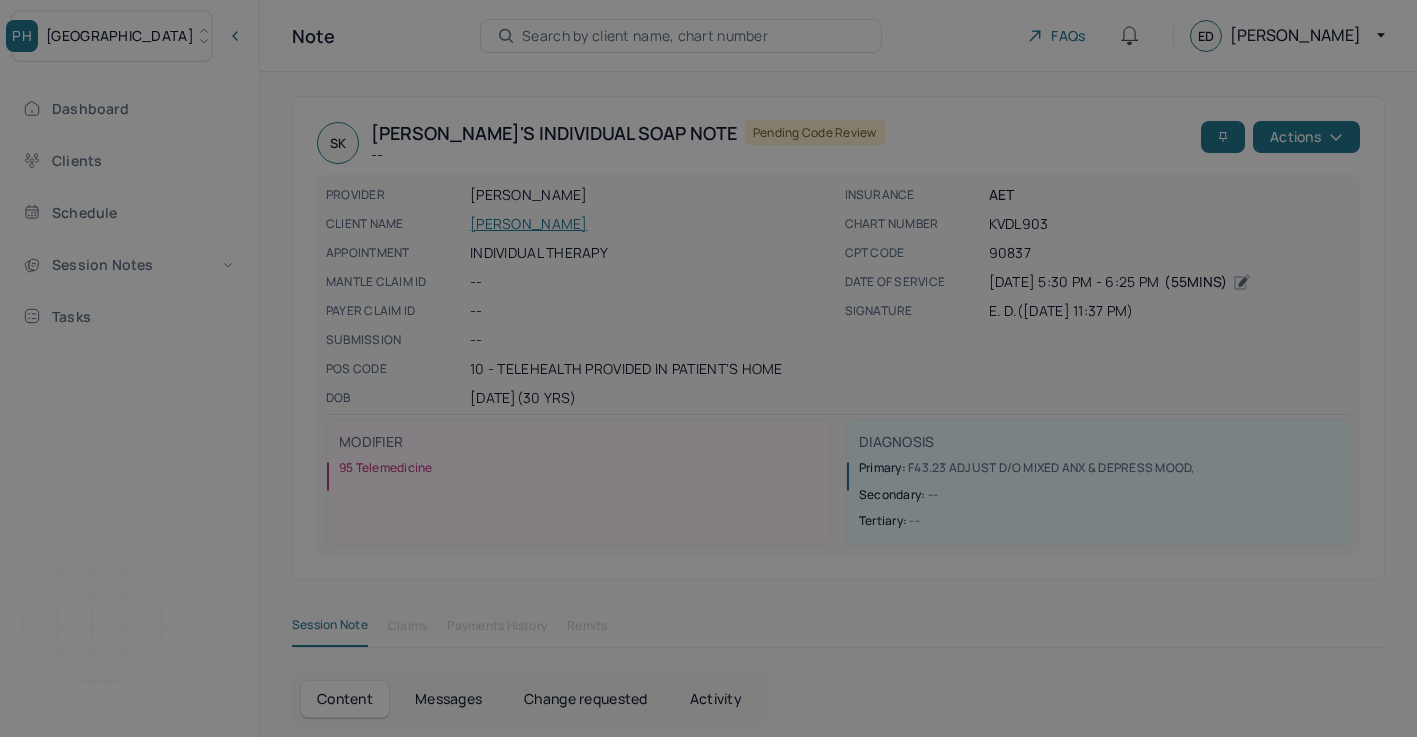 scroll, scrollTop: 0, scrollLeft: 0, axis: both 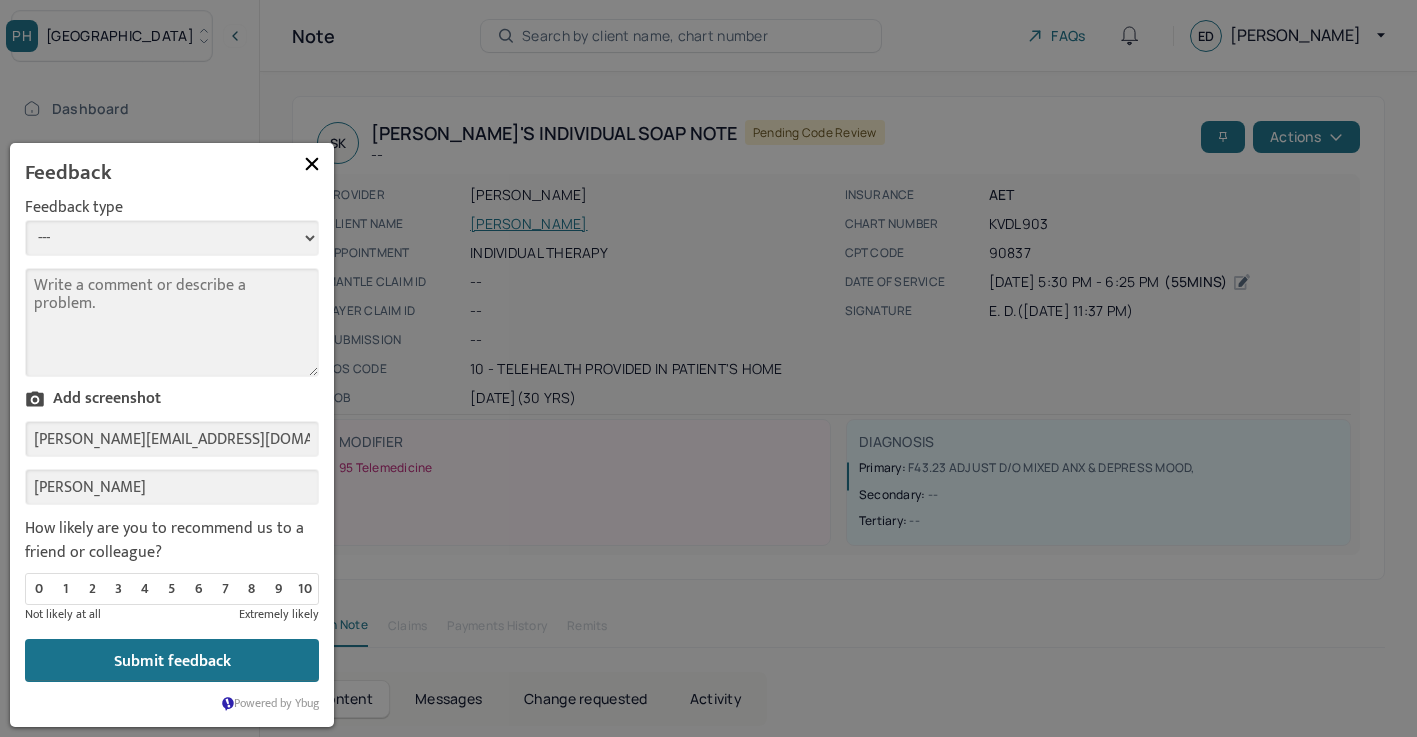 click on "--- Bug Improvement Question Feedback" at bounding box center [172, 238] 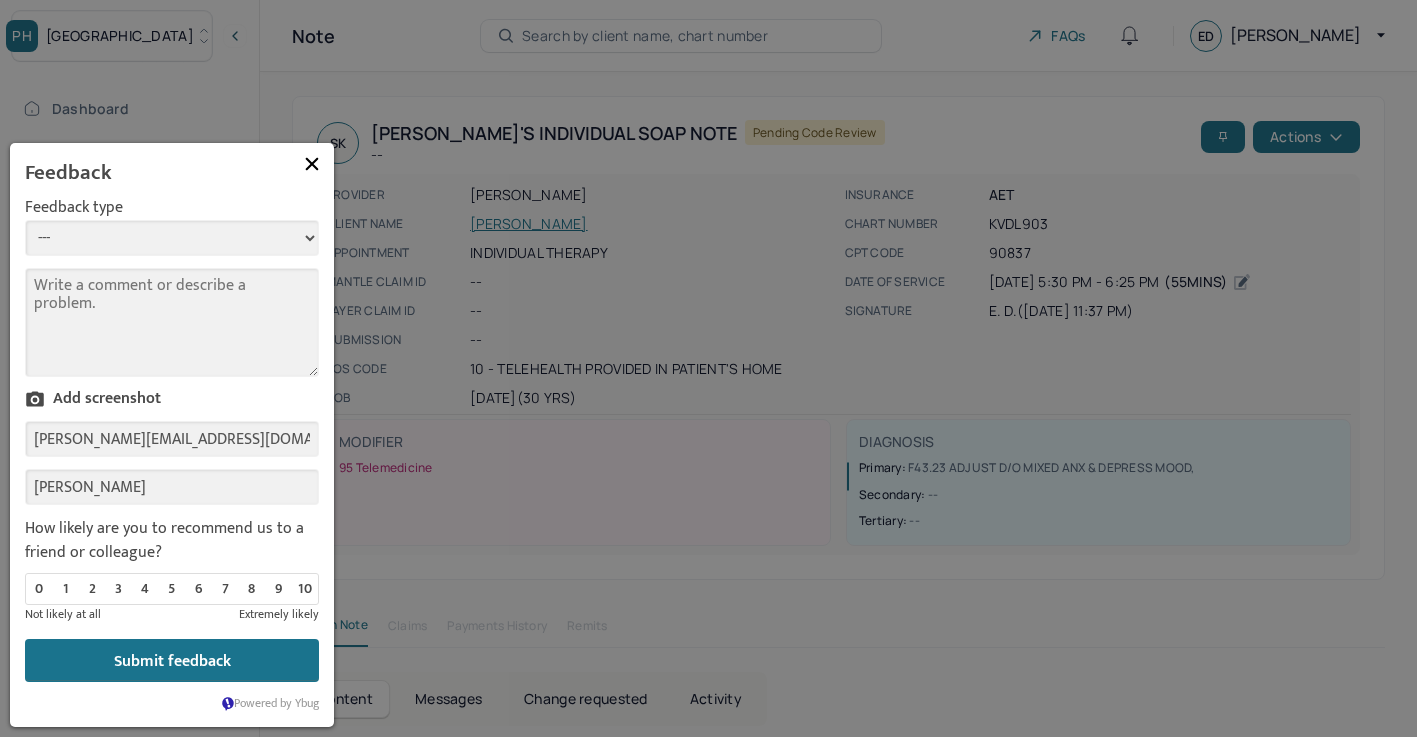 select on "3" 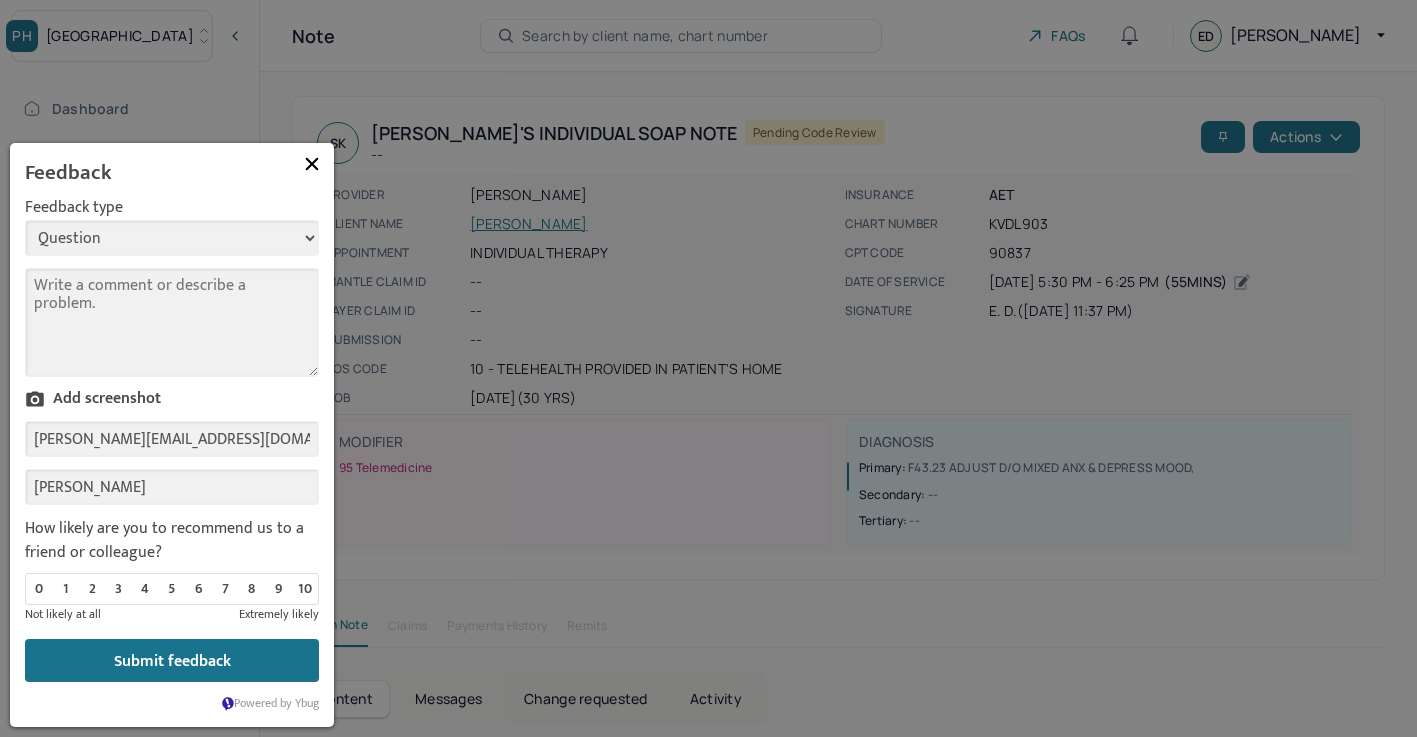 click on "Comment" at bounding box center [172, 322] 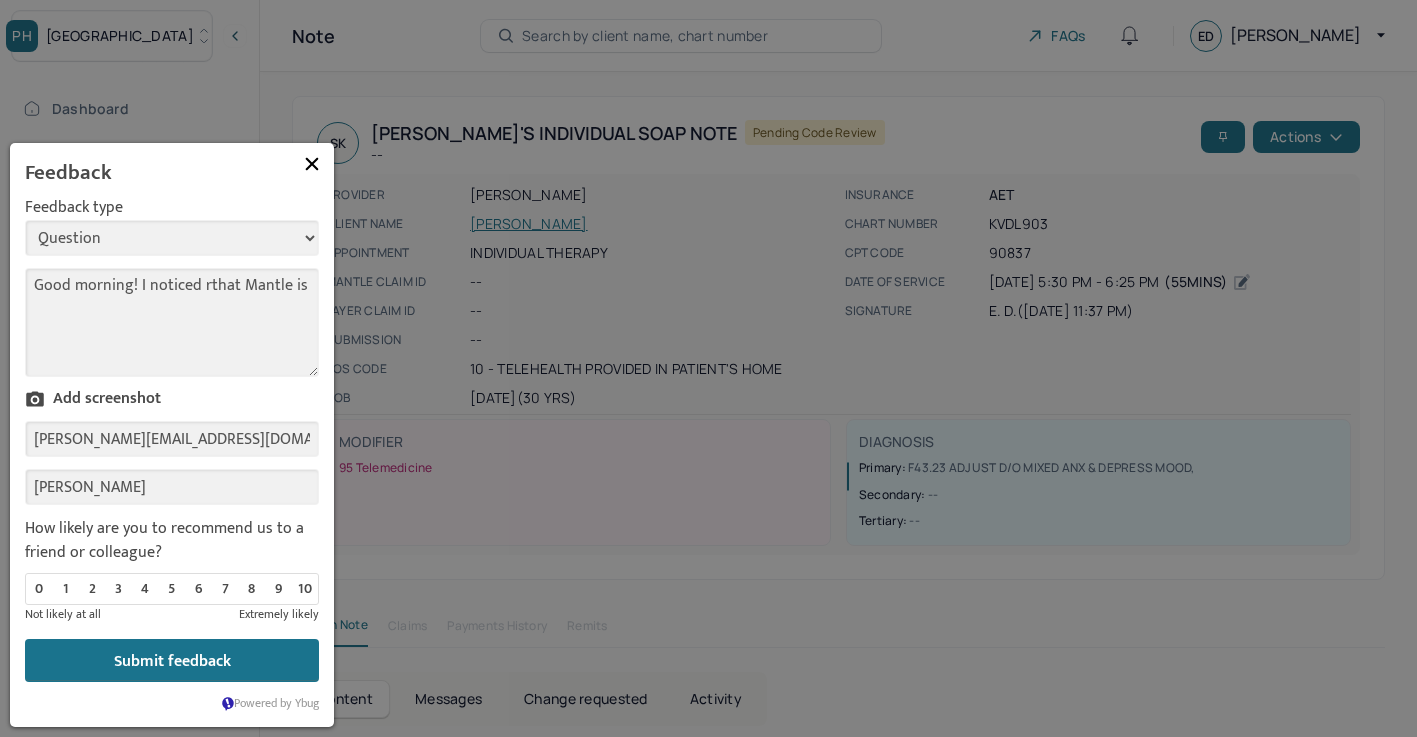 click on "Good morning! I noticed rthat Mantle is" at bounding box center [172, 322] 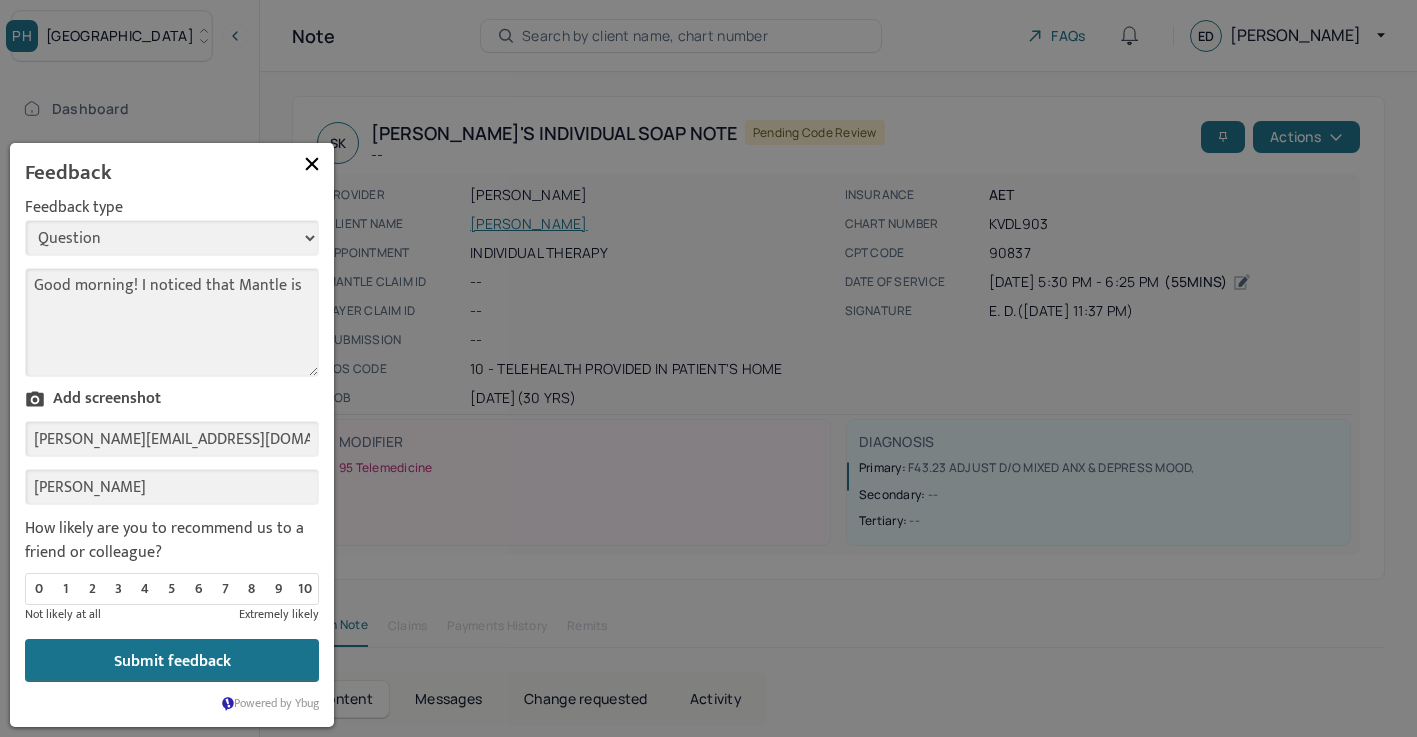 click on "Good morning! I noticed that Mantle is" at bounding box center (172, 322) 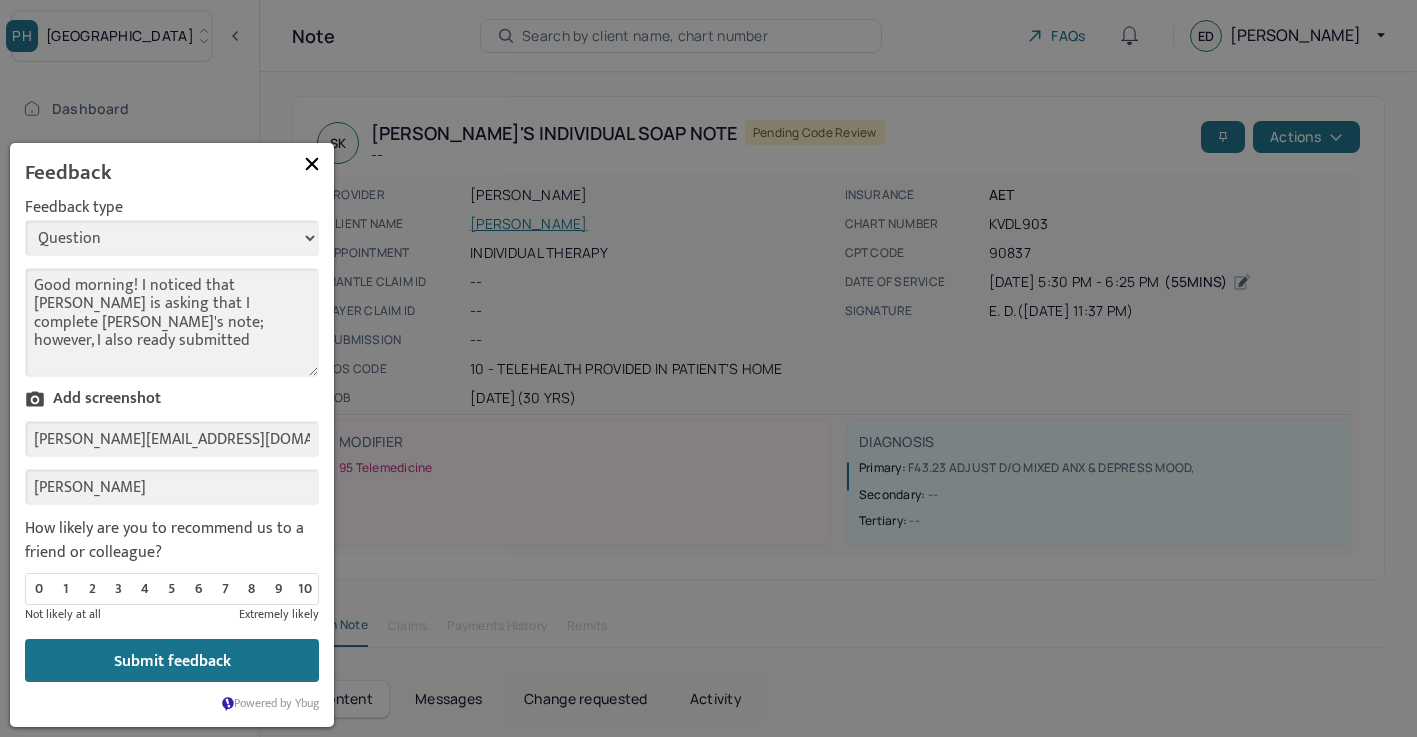 click on "Good morning! I noticed that [PERSON_NAME] is asking that I complete [PERSON_NAME]'s note; however, I also ready submitted" at bounding box center [172, 322] 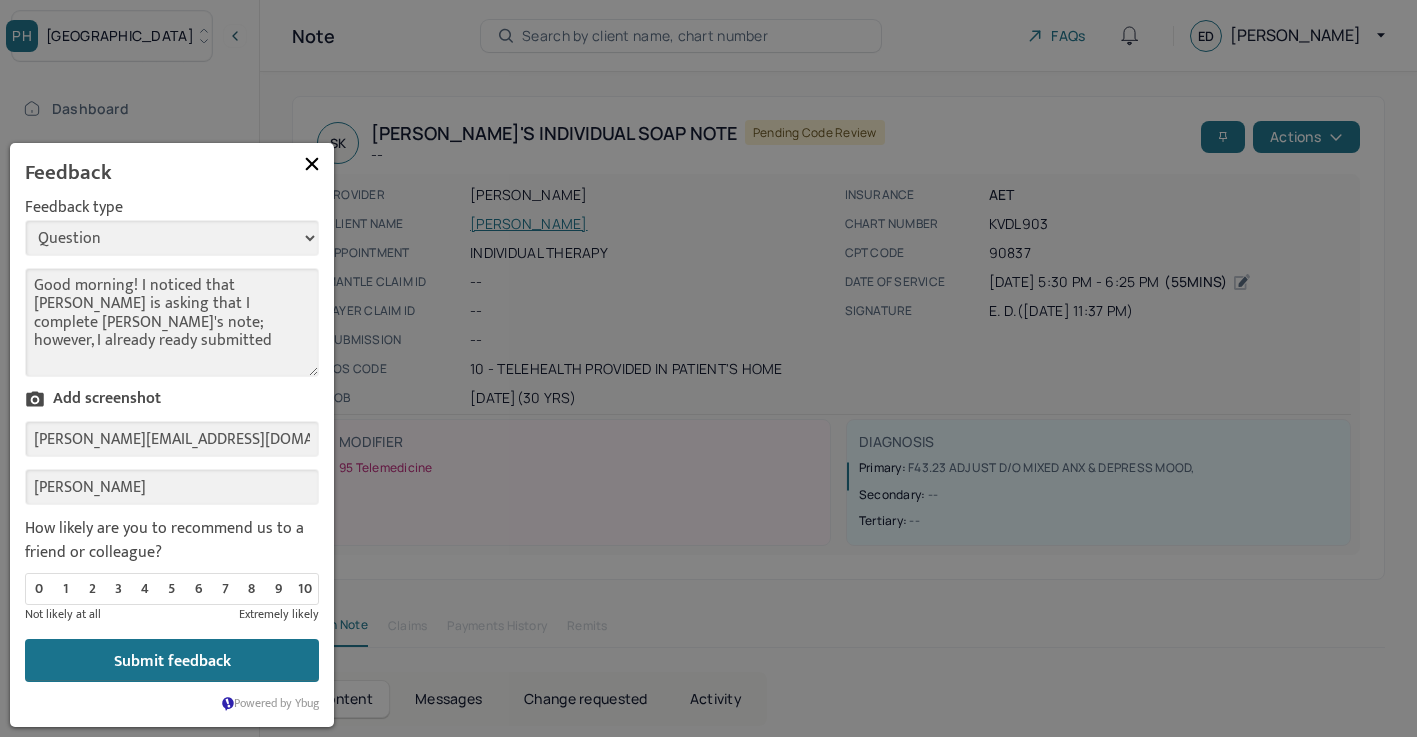 click on "Good morning! I noticed that [PERSON_NAME] is asking that I complete [PERSON_NAME]'s note; however, I already ready submitted" at bounding box center (172, 322) 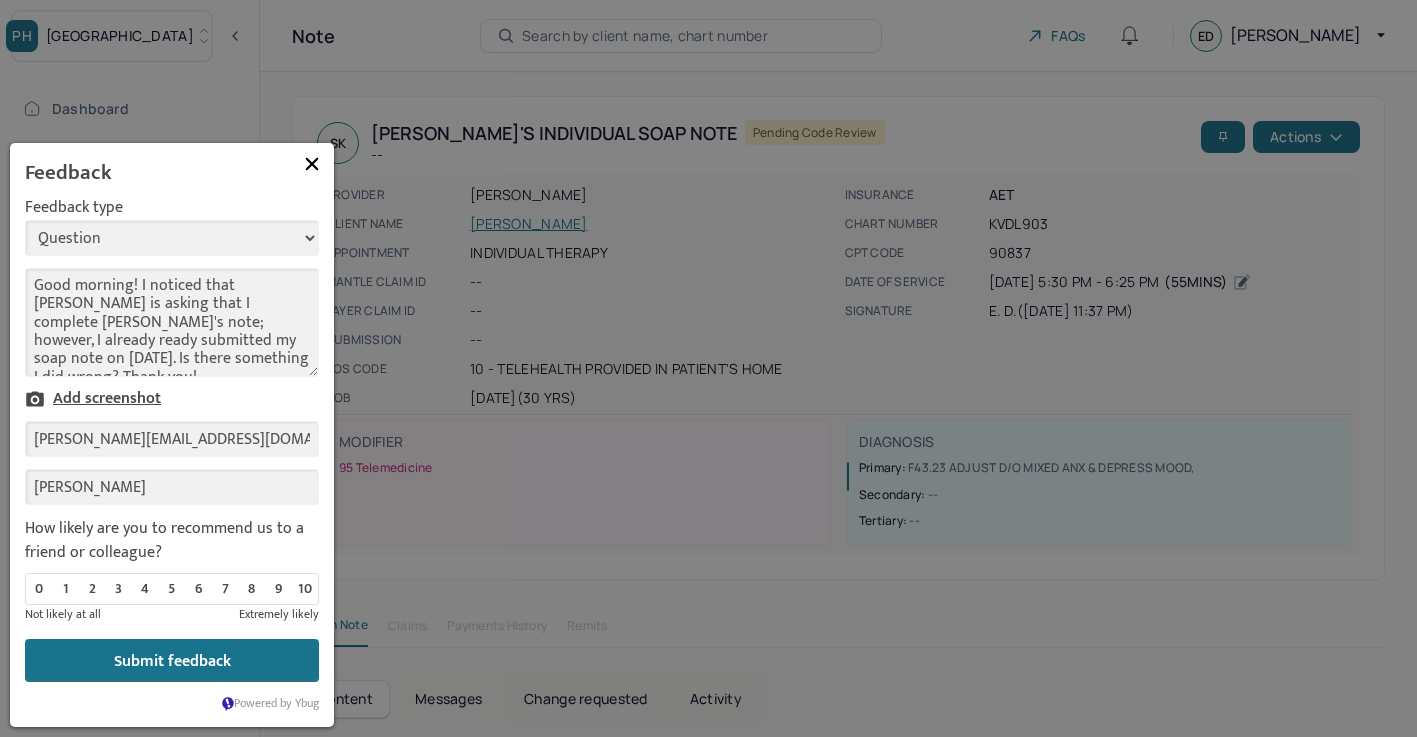 type on "Good morning! I noticed that [PERSON_NAME] is asking that I complete [PERSON_NAME]'s note; however, I already ready submitted my soap note on [DATE]. Is there something I did wrong? Thank you!" 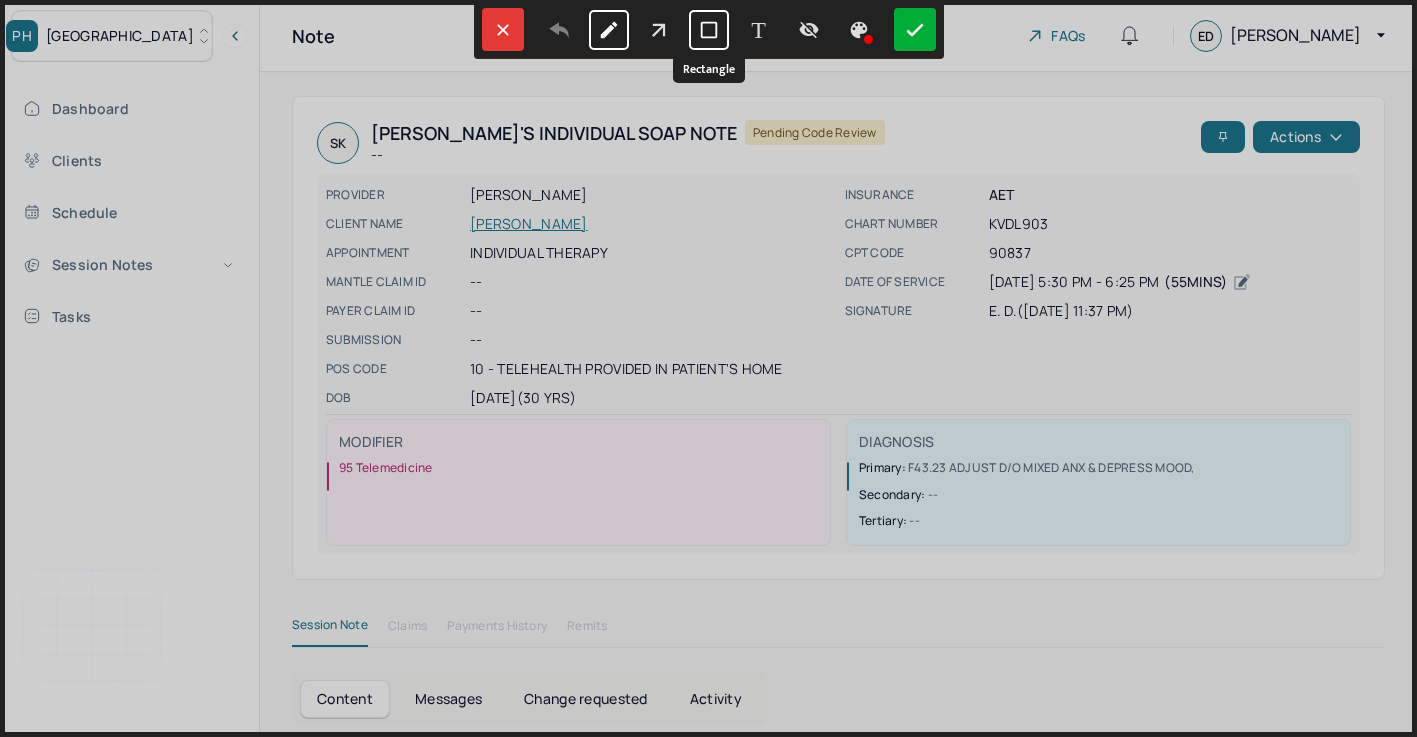 click at bounding box center (709, 30) 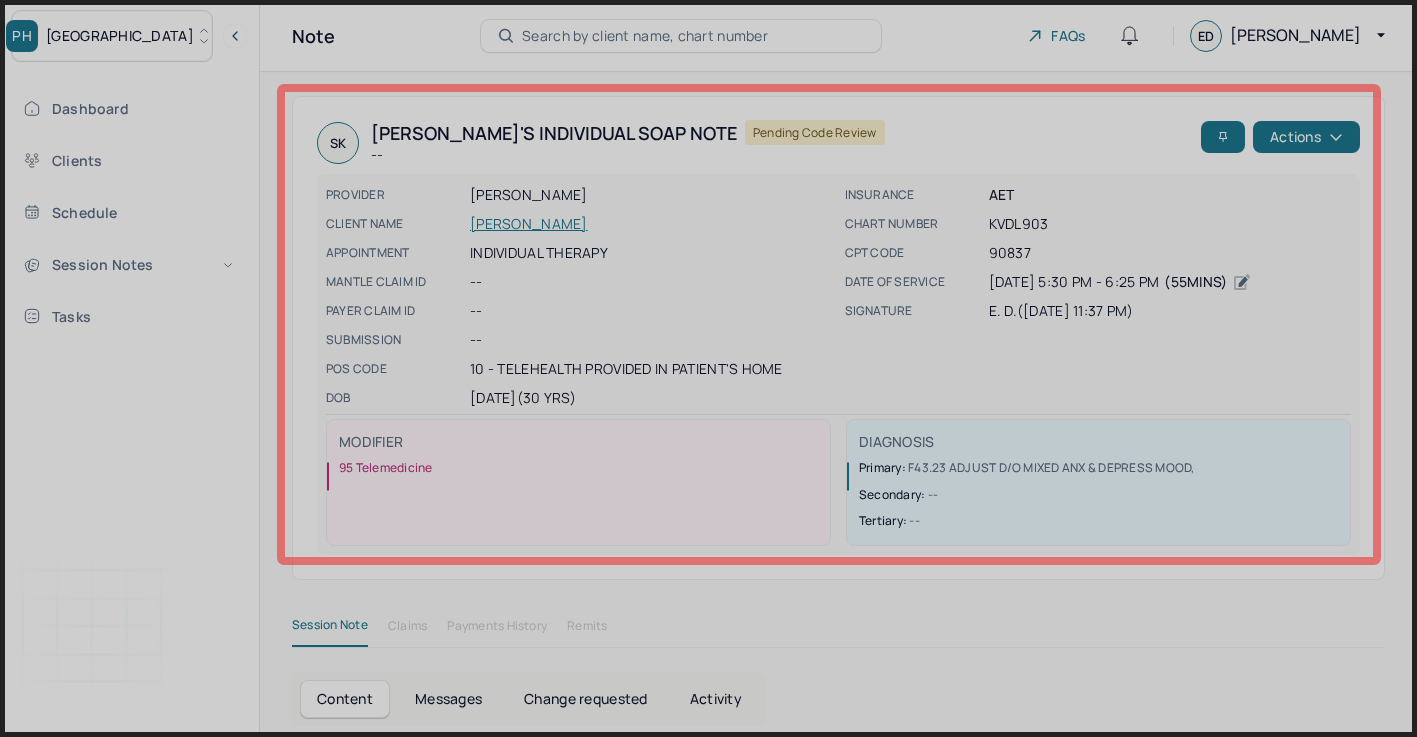 drag, startPoint x: 280, startPoint y: 87, endPoint x: 1377, endPoint y: 561, distance: 1195.0251 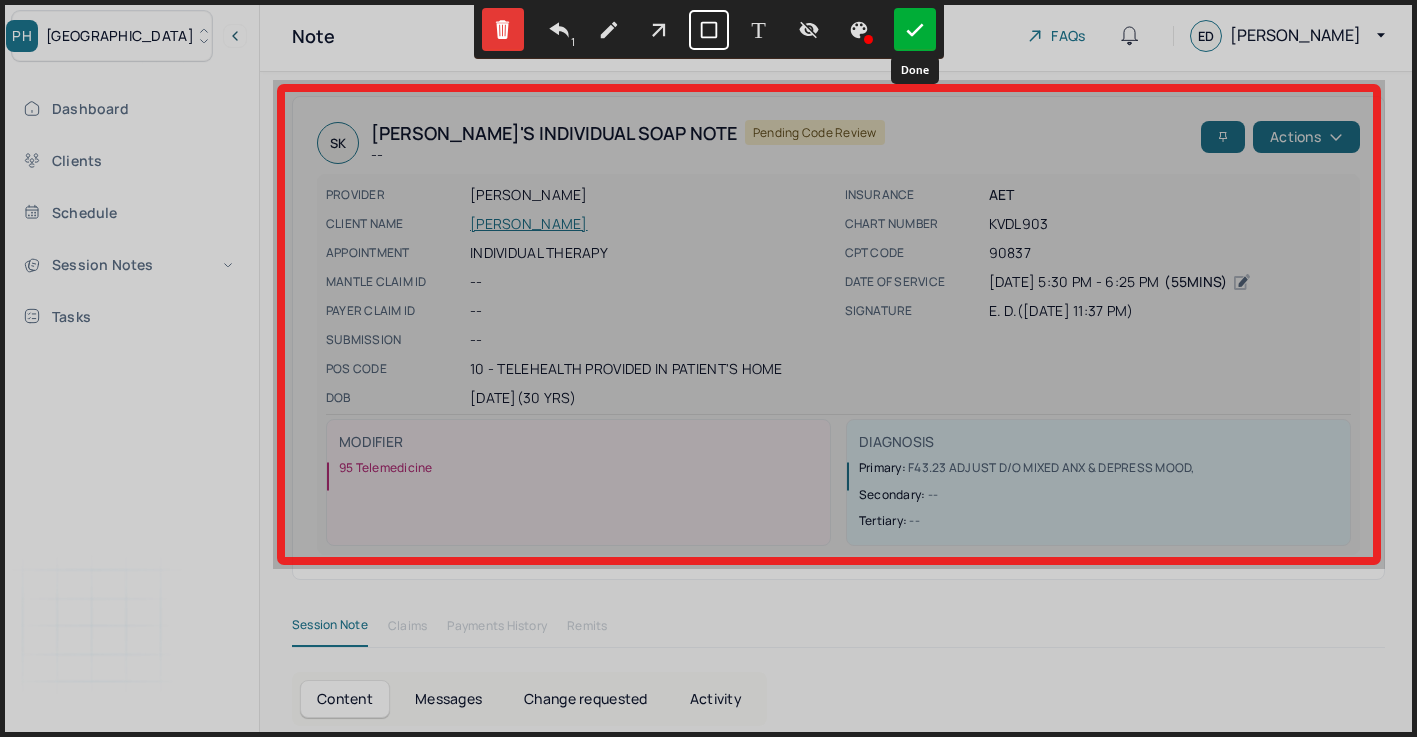 click at bounding box center [915, 29] 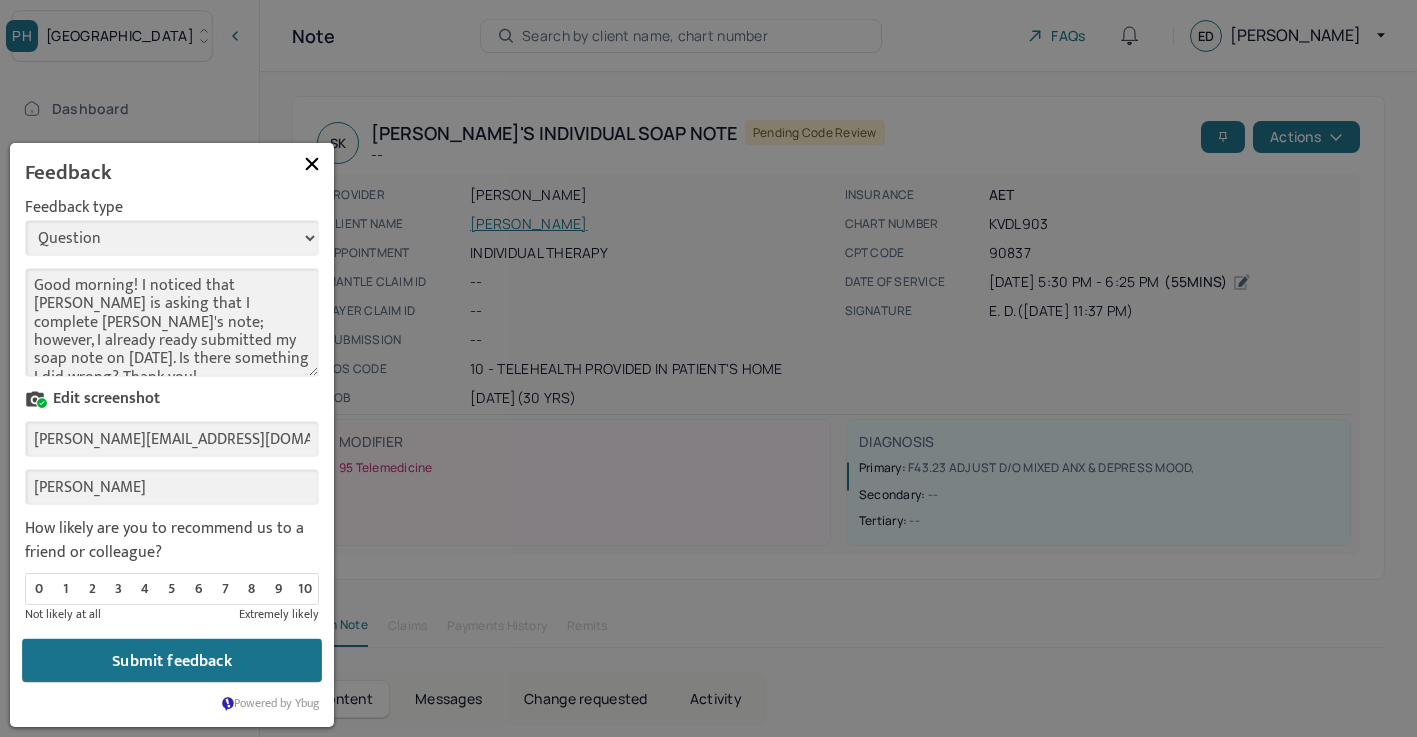 click on "Submit feedback" at bounding box center [172, 661] 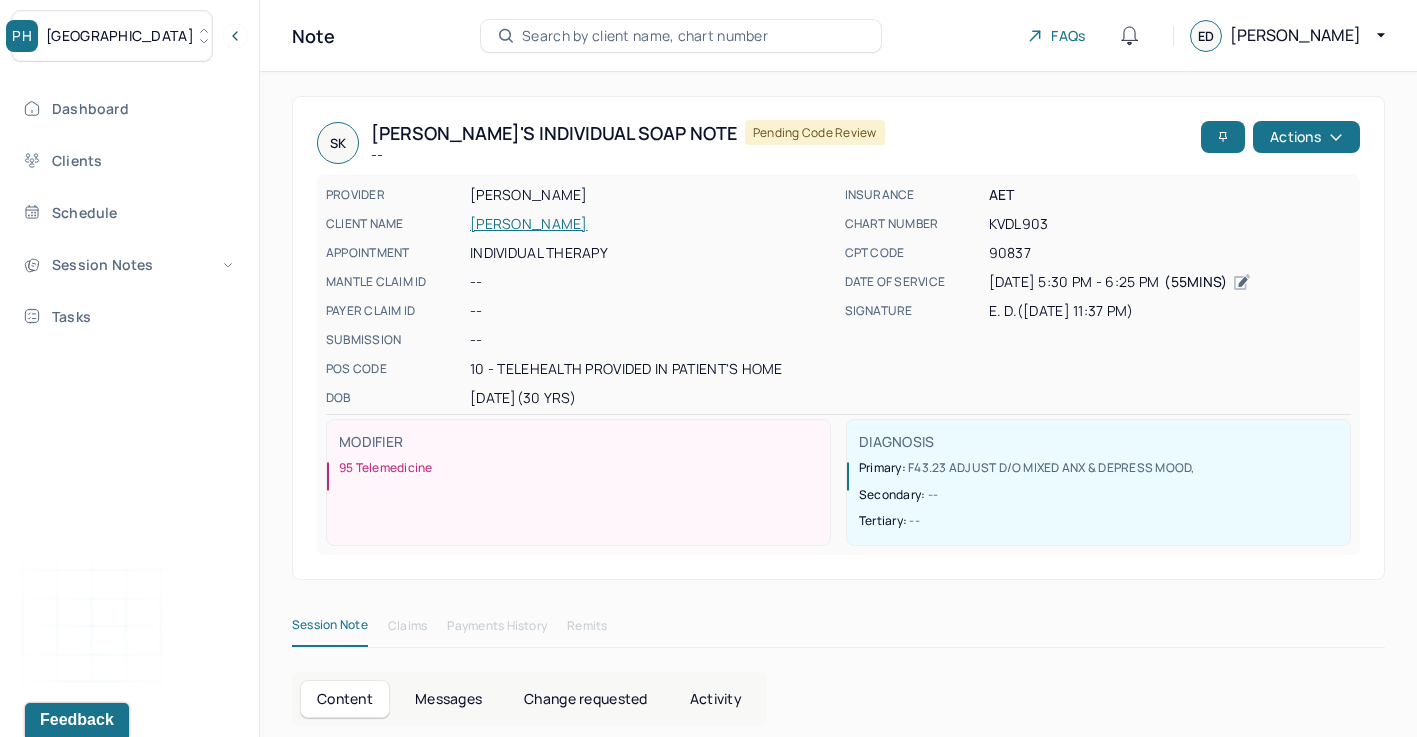 click on "[GEOGRAPHIC_DATA]" at bounding box center (112, 36) 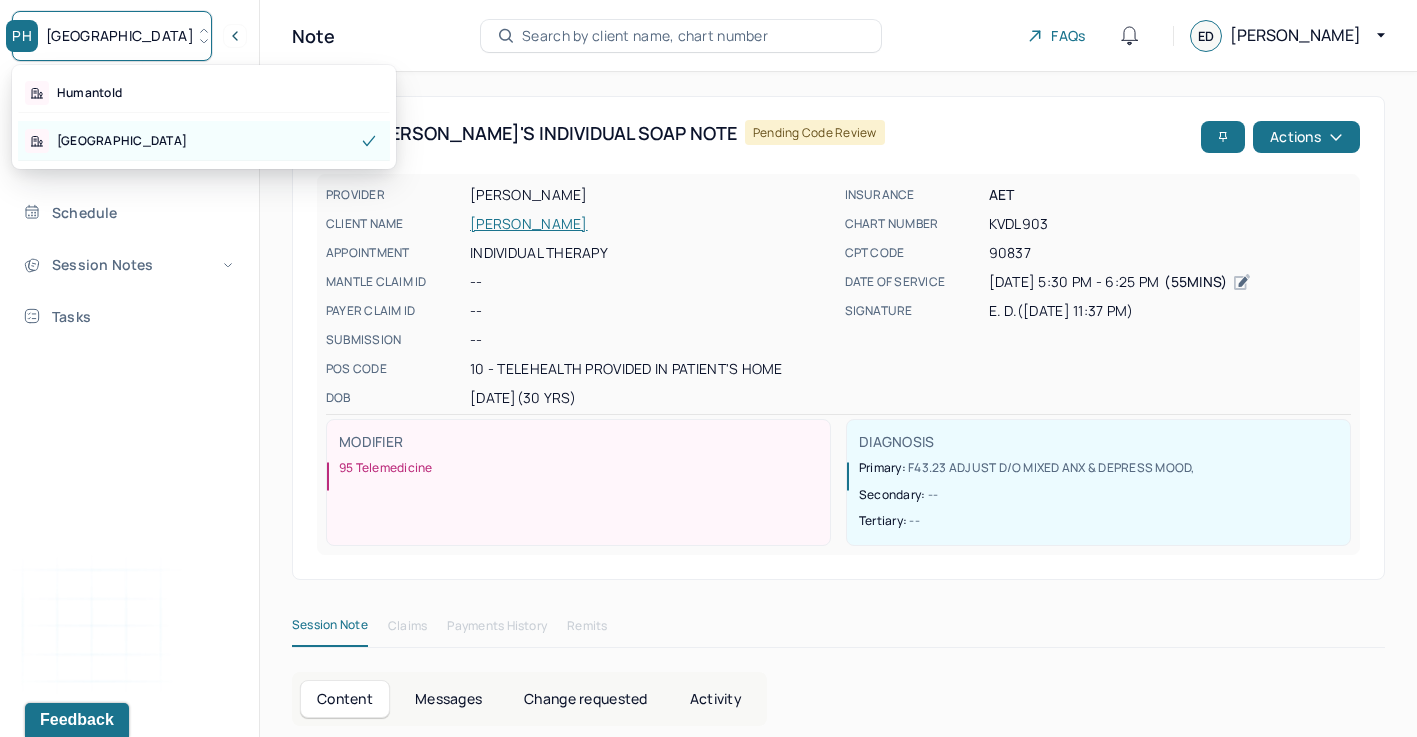 click on "[GEOGRAPHIC_DATA]" at bounding box center [204, 141] 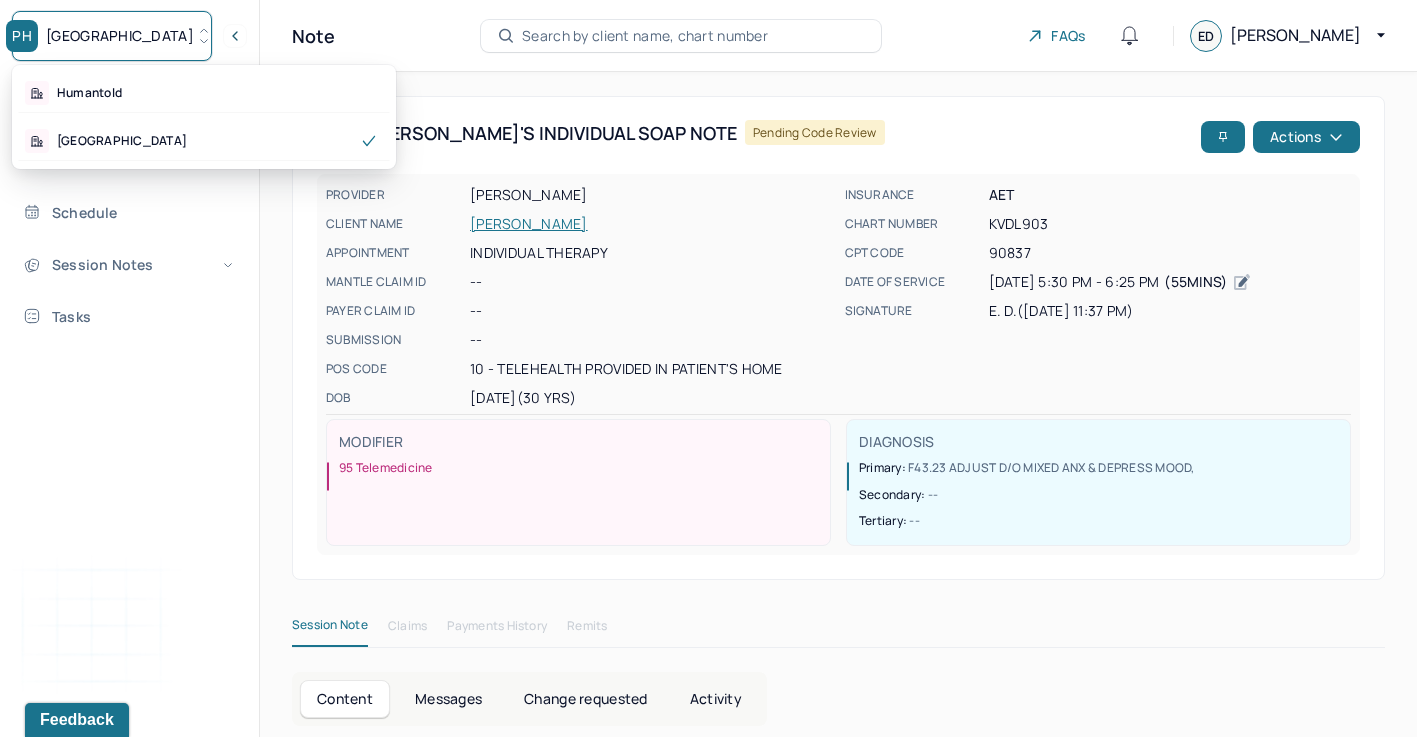 click on "Dashboard Clients Schedule Session Notes Tasks ED [PERSON_NAME] provider   Logout" at bounding box center [129, 389] 